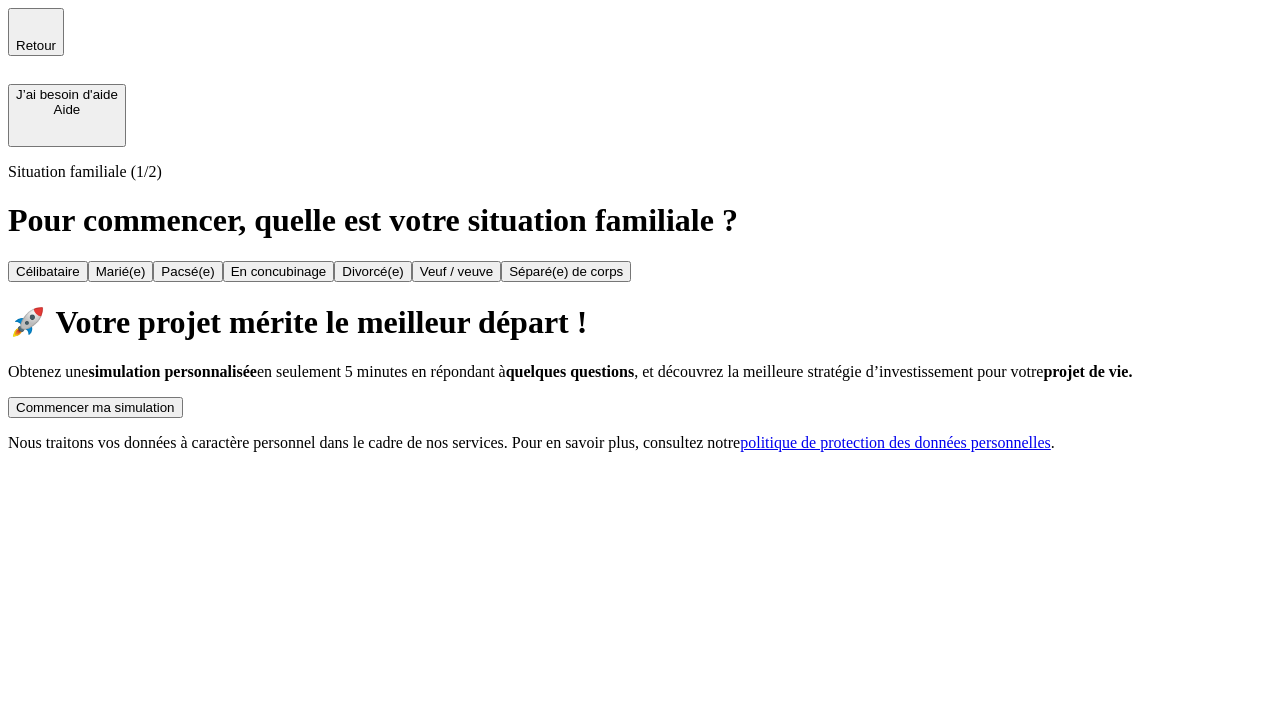 scroll, scrollTop: 0, scrollLeft: 0, axis: both 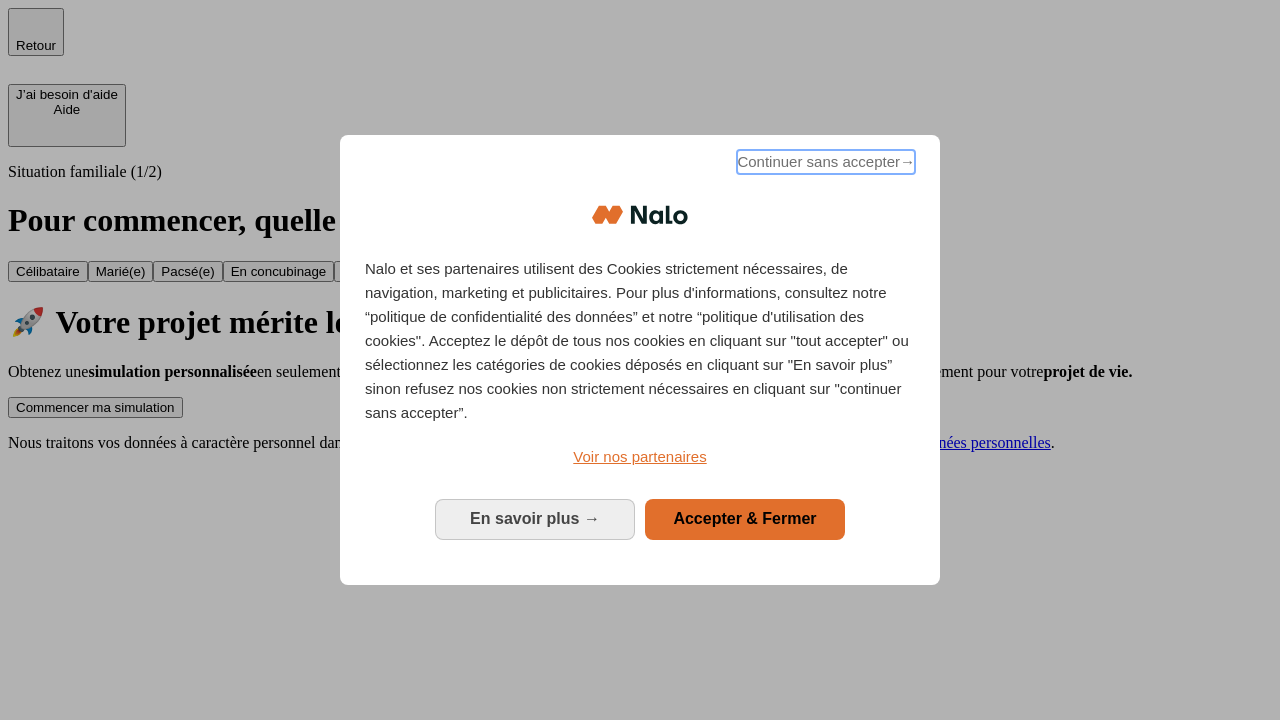 click on "Continuer sans accepter →" at bounding box center (826, 162) 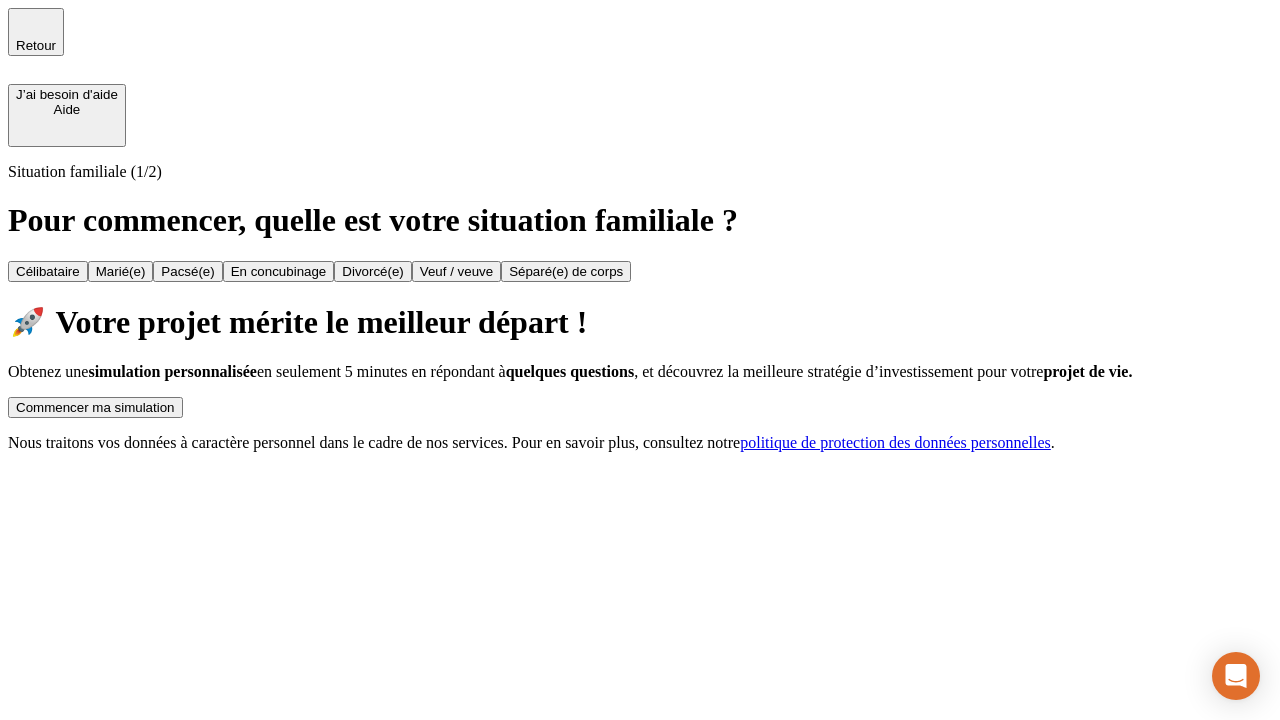 click on "Commencer ma simulation" at bounding box center (95, 407) 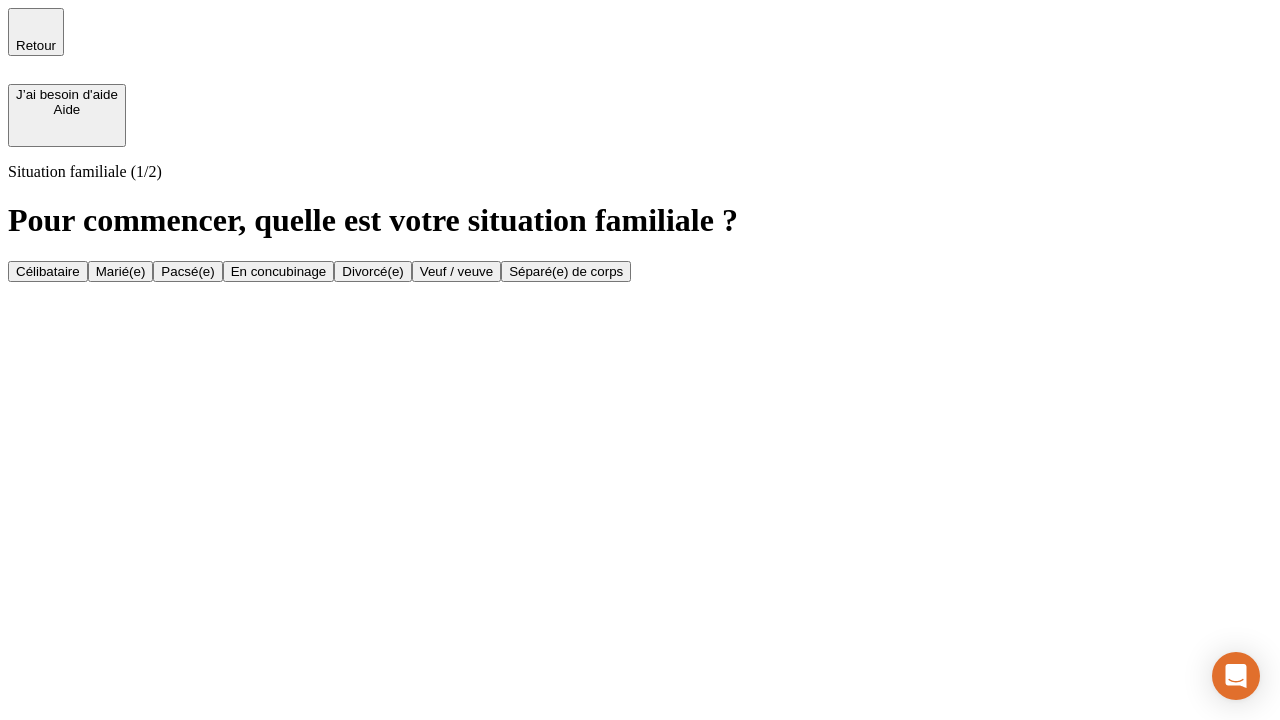 click on "Célibataire" at bounding box center [48, 271] 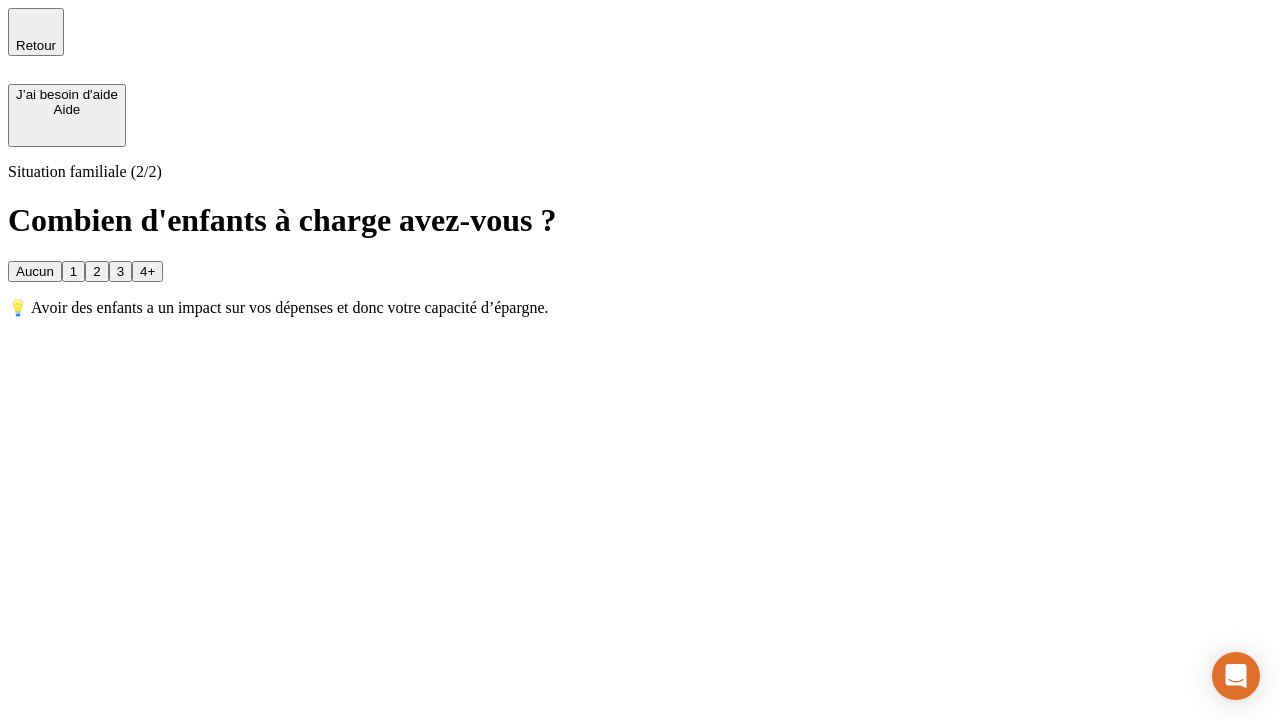 click on "Aucun" at bounding box center [35, 271] 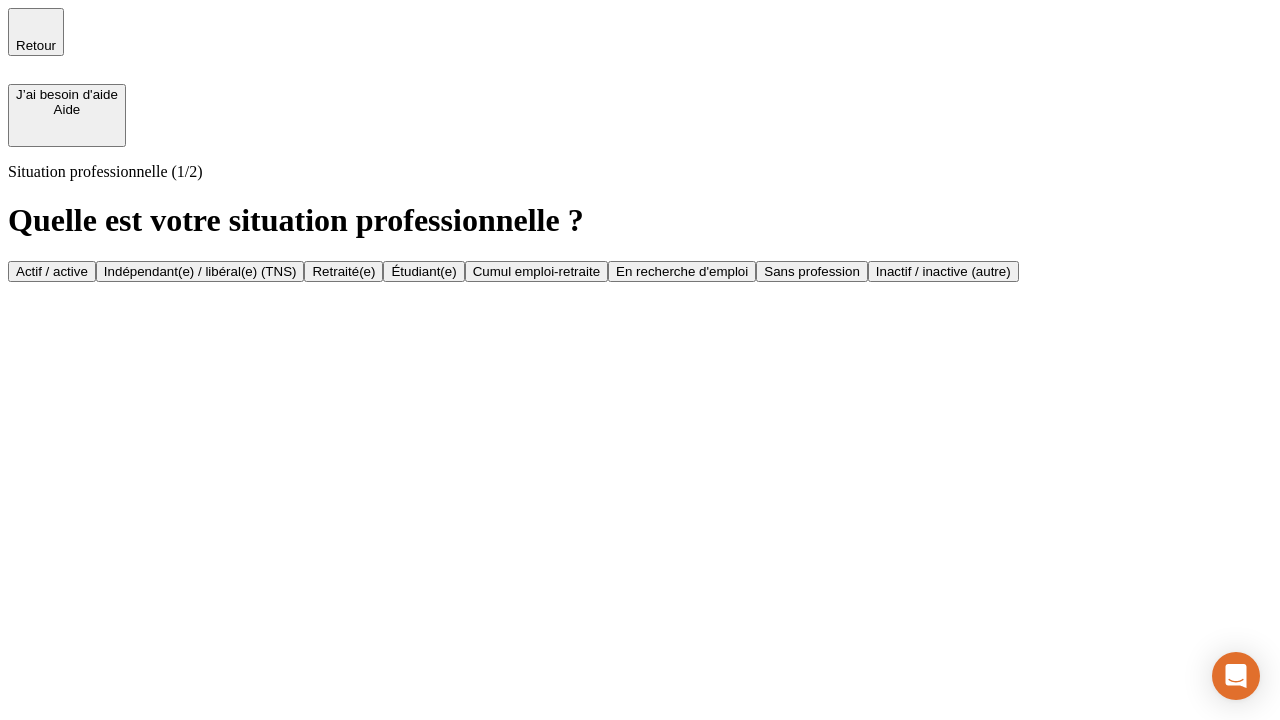 click on "Actif / active" at bounding box center (52, 271) 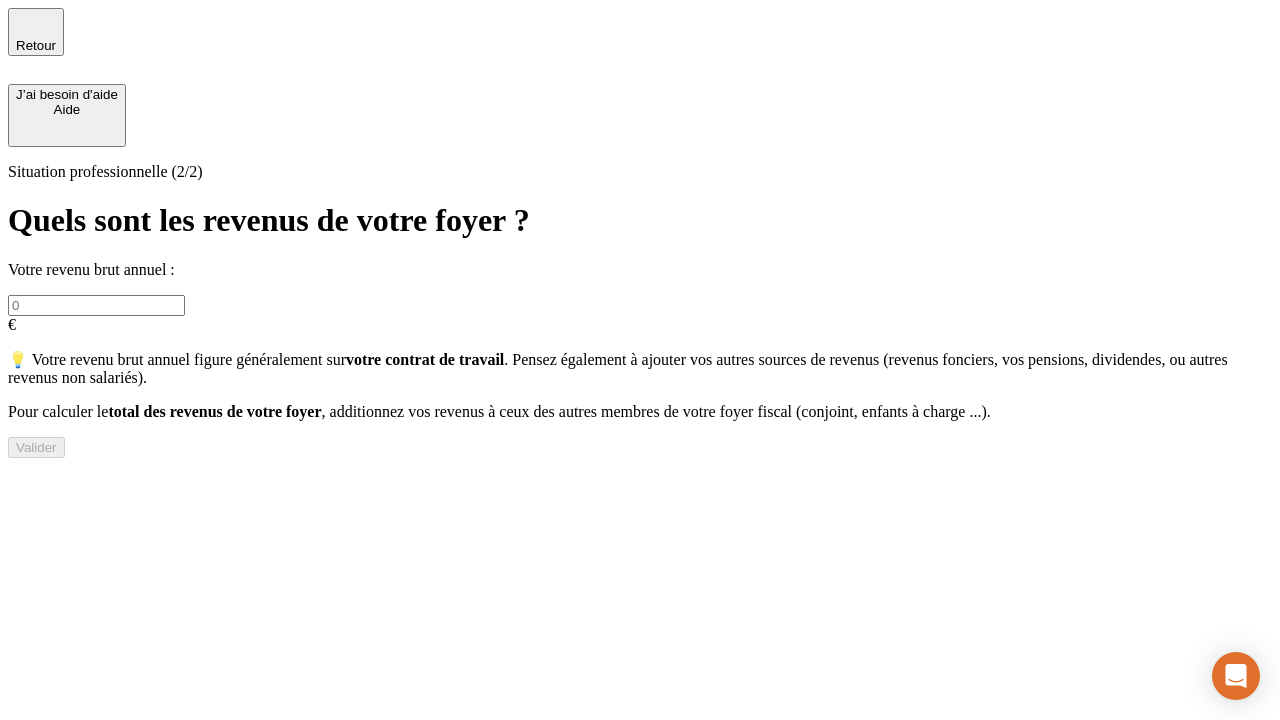click at bounding box center (96, 305) 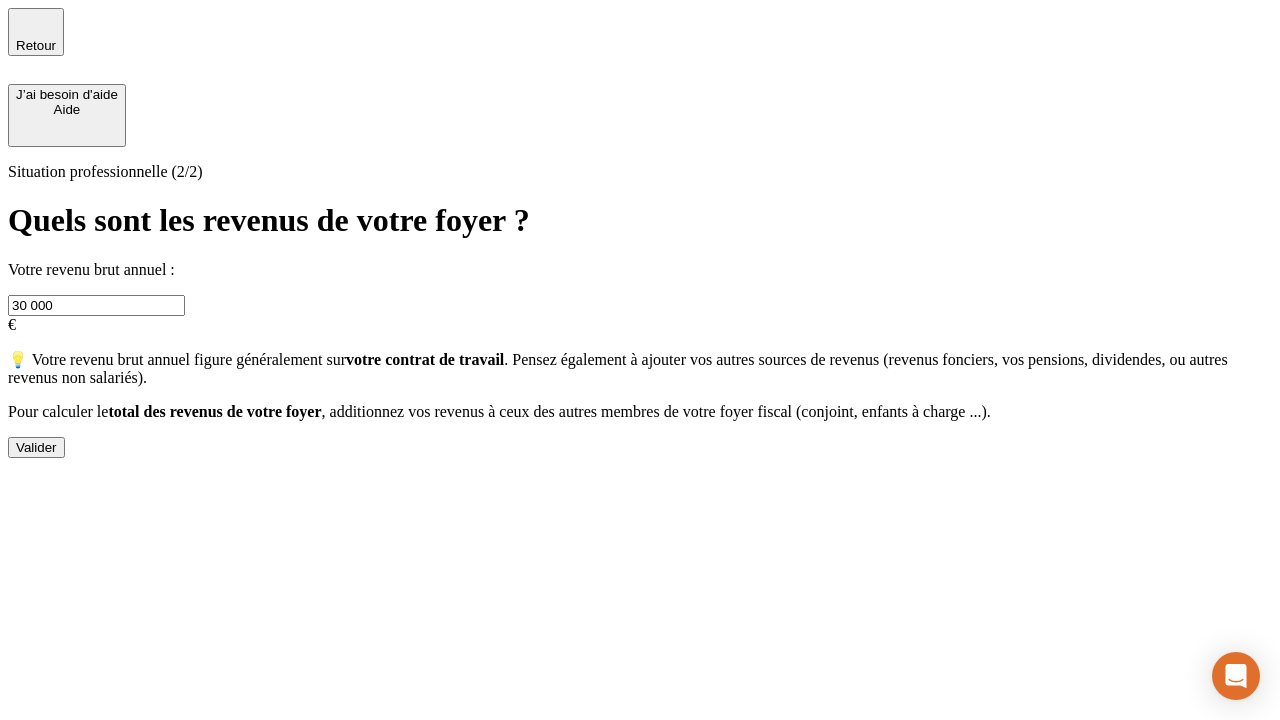 type on "30 000" 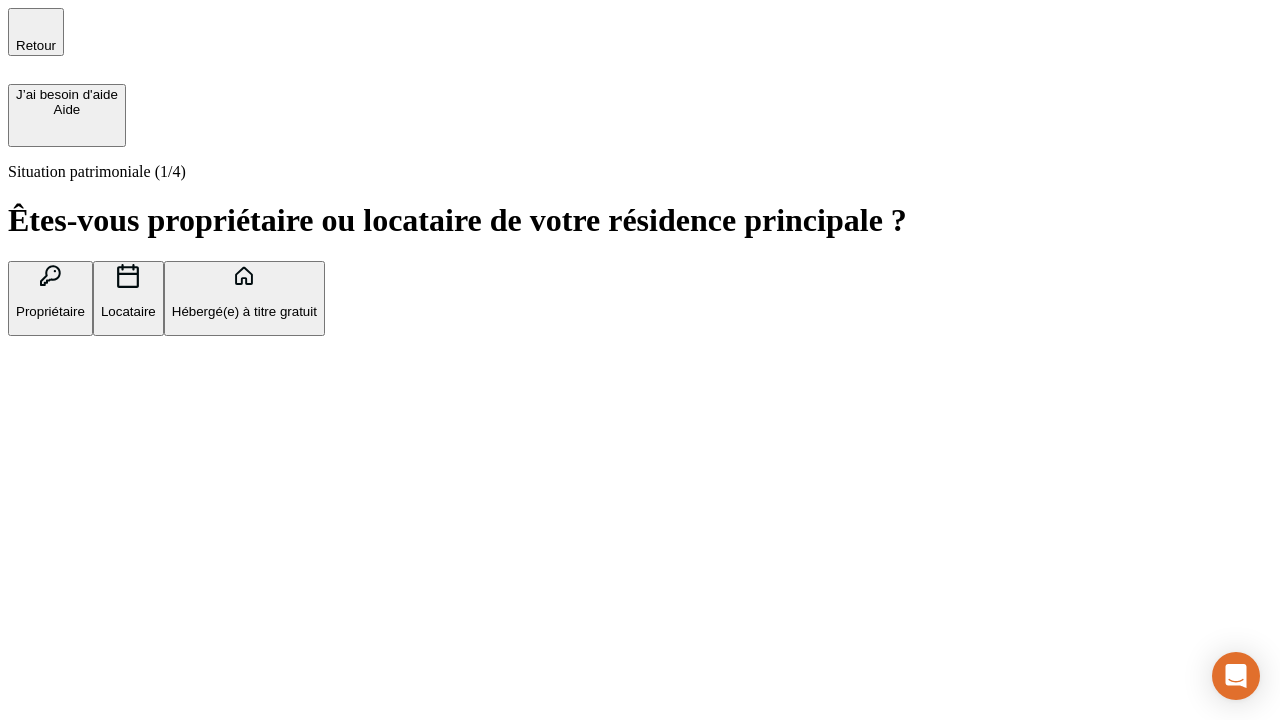 click on "Hébergé(e) à titre gratuit" at bounding box center [244, 311] 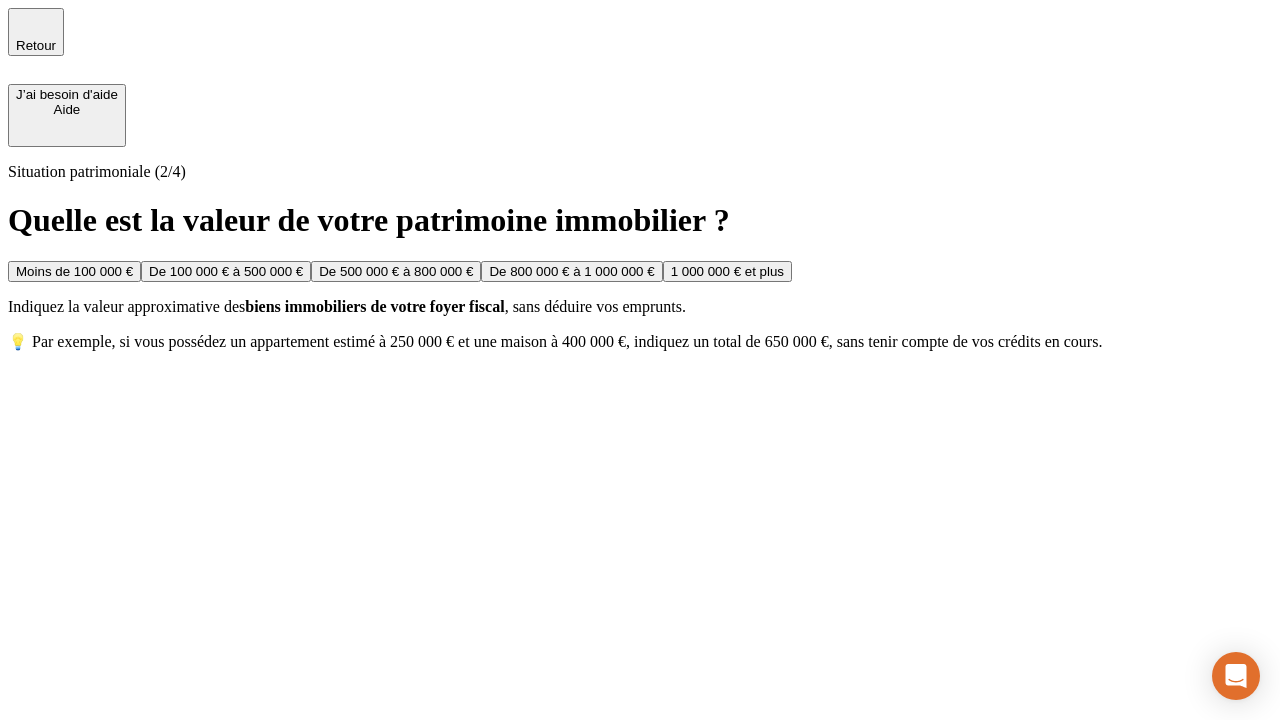 click on "Moins de 100 000 €" at bounding box center [74, 271] 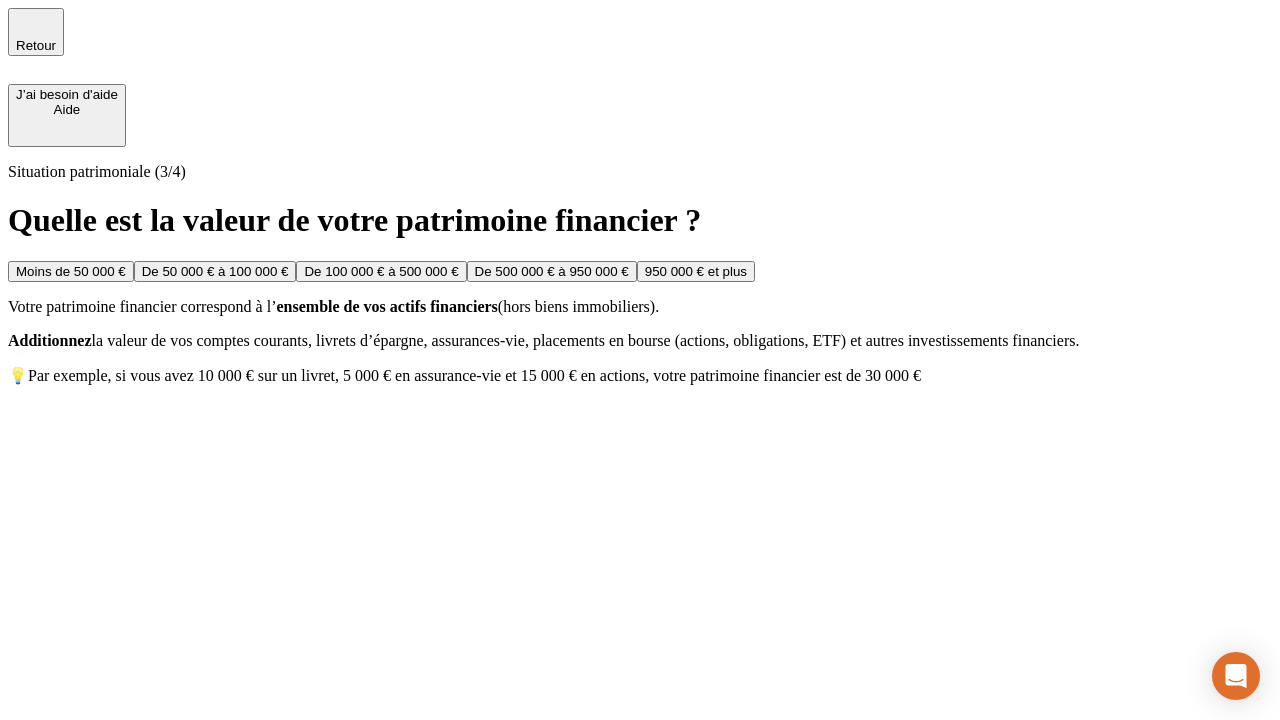 click on "Moins de 50 000 €" at bounding box center [71, 271] 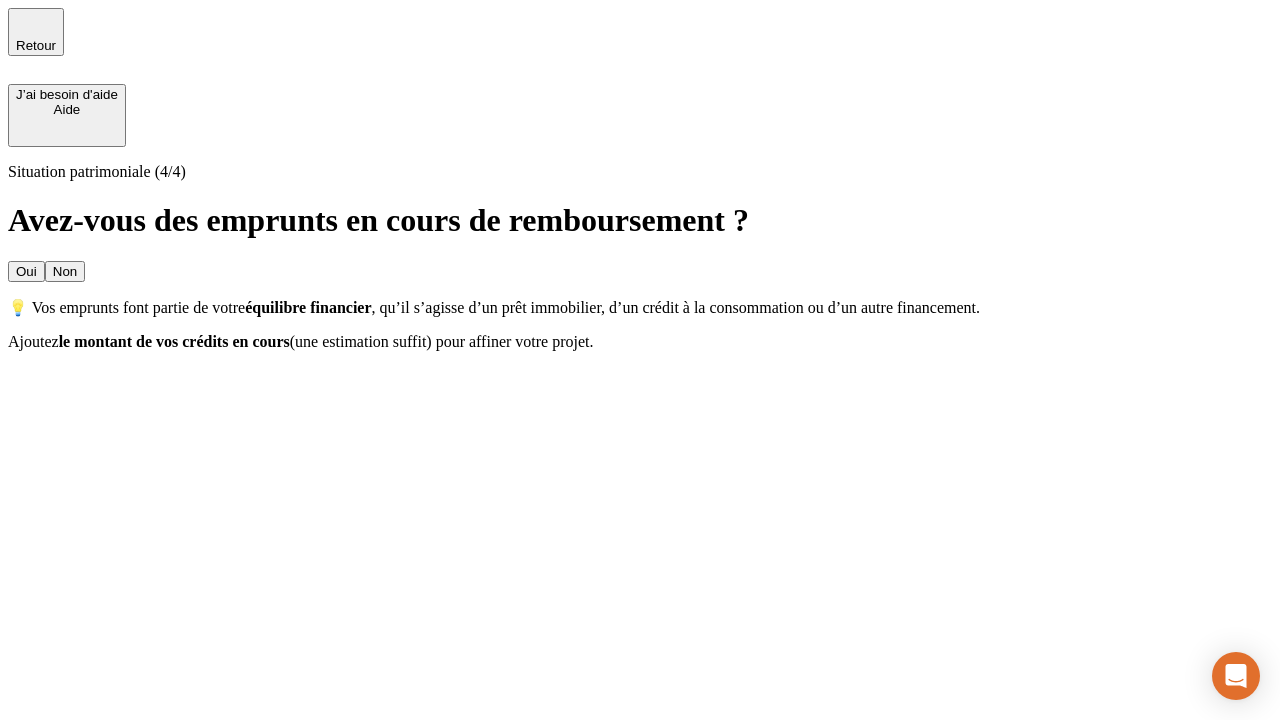 click on "Non" at bounding box center (65, 271) 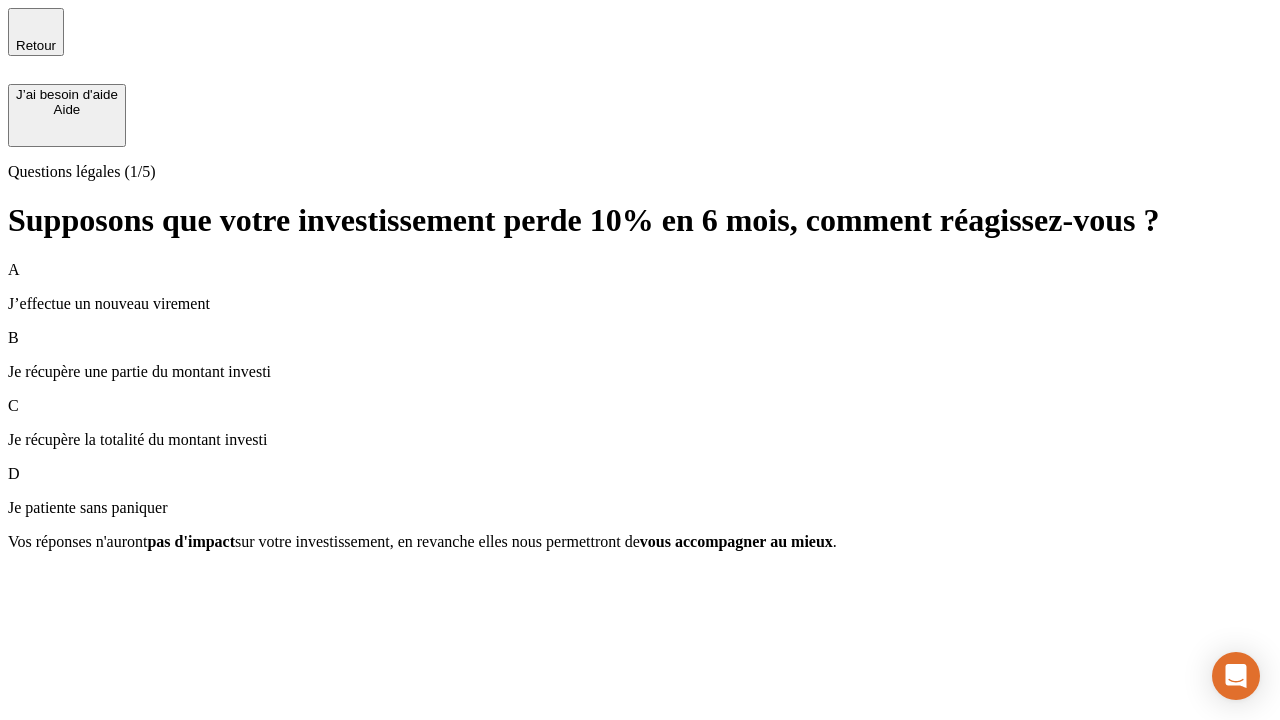 click on "A J’effectue un nouveau virement" at bounding box center (640, 287) 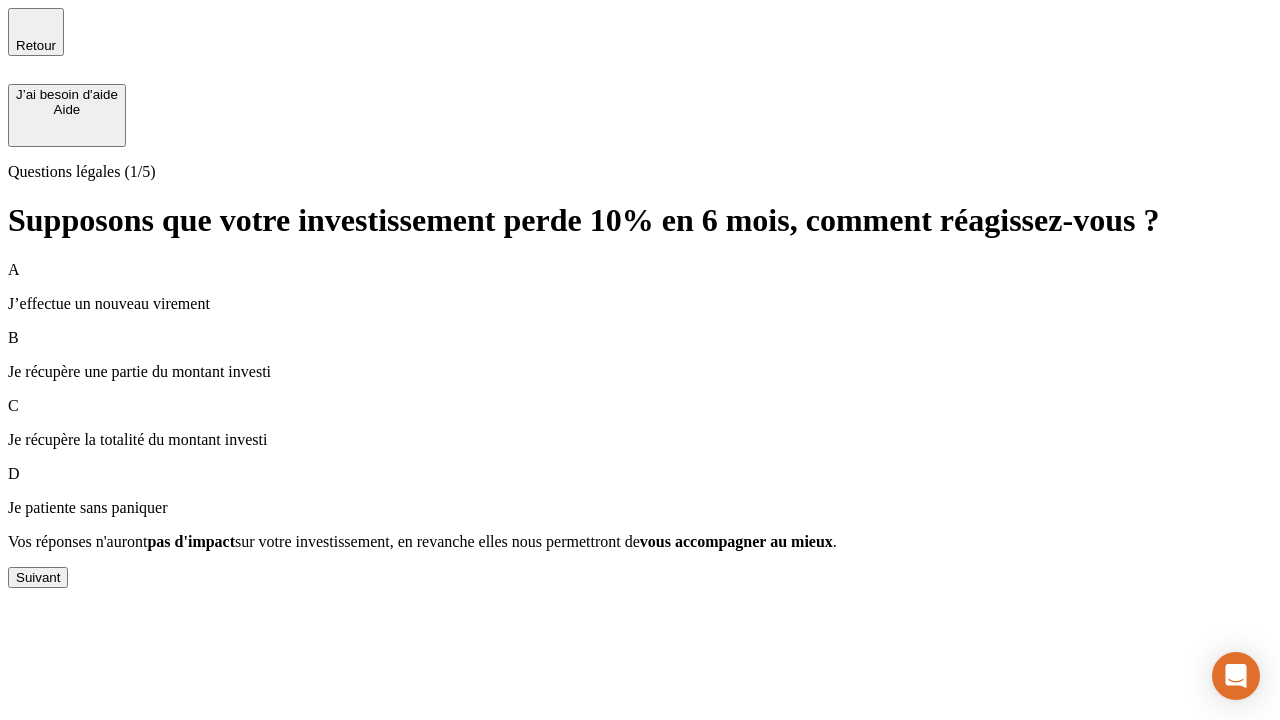 click on "Suivant" at bounding box center [38, 577] 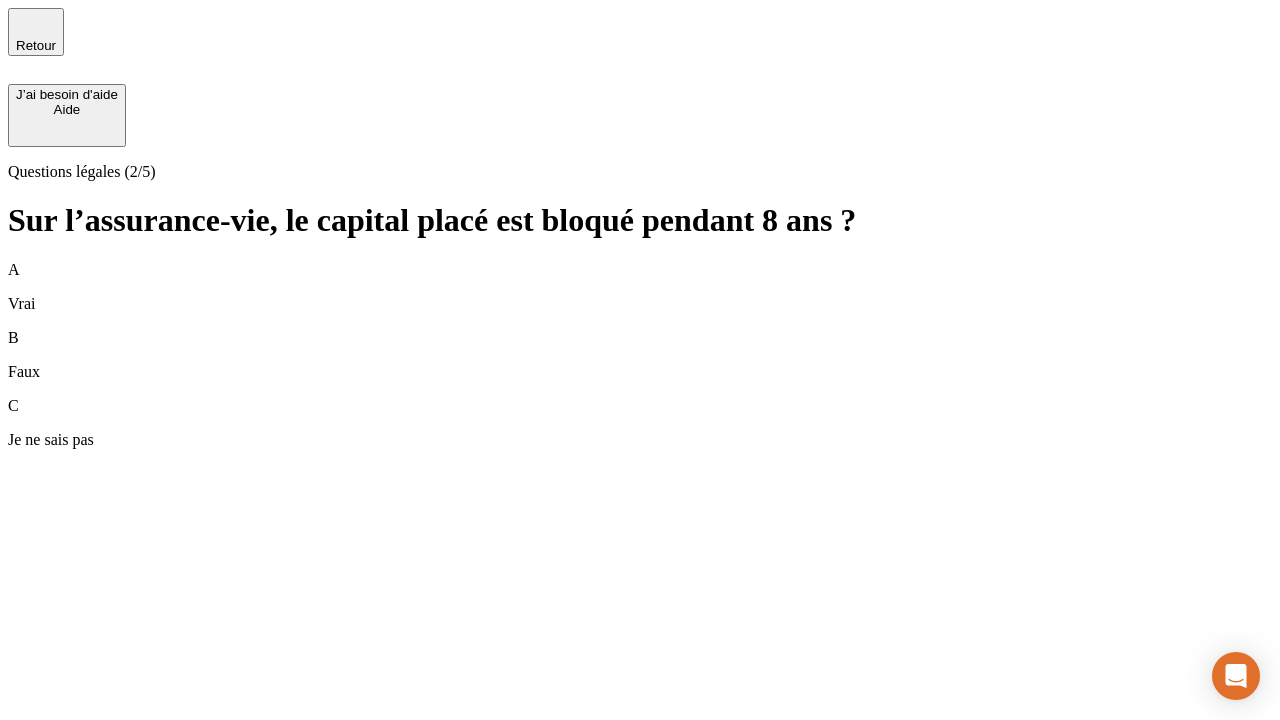 click on "B Faux" at bounding box center (640, 355) 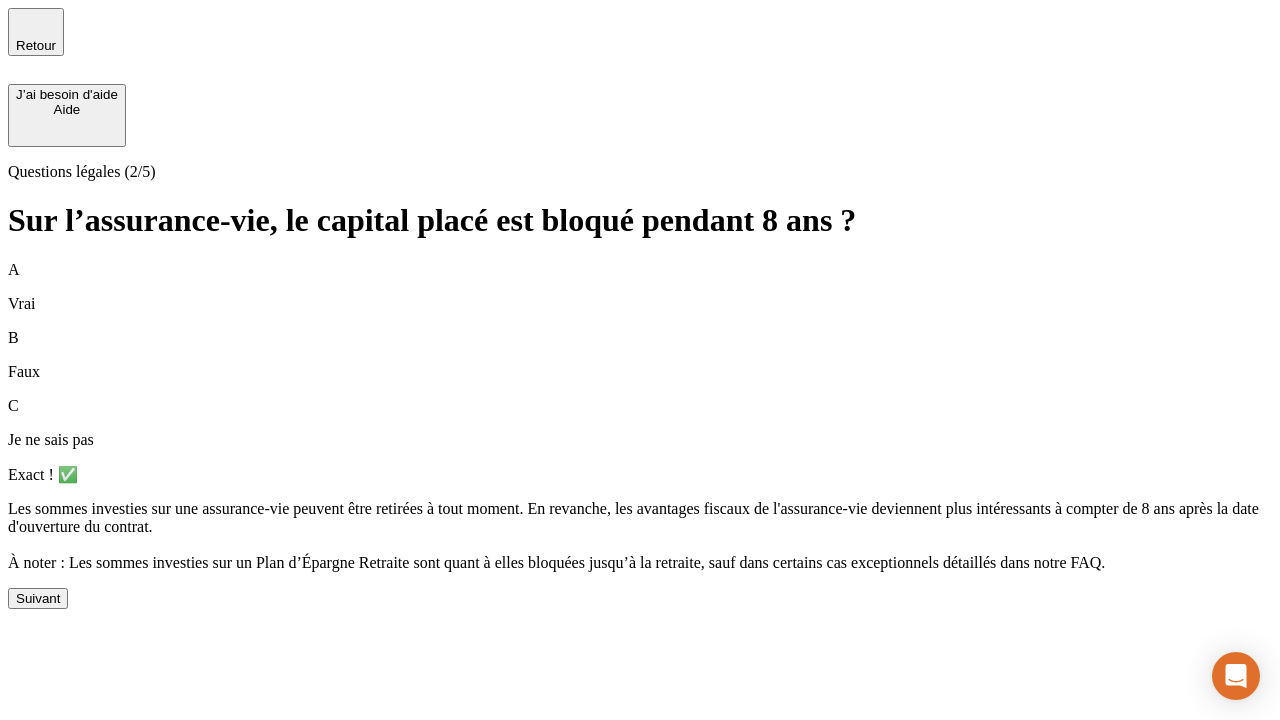 click on "Suivant" at bounding box center (38, 598) 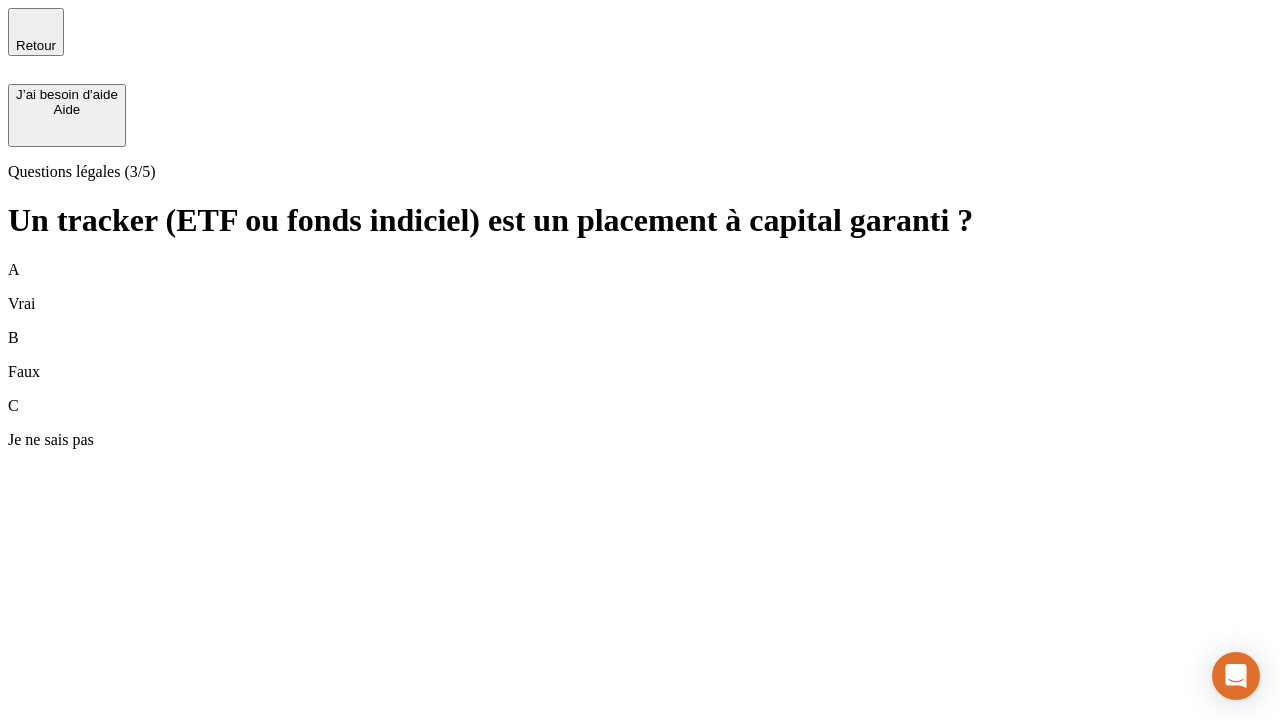 click on "B Faux" at bounding box center (640, 355) 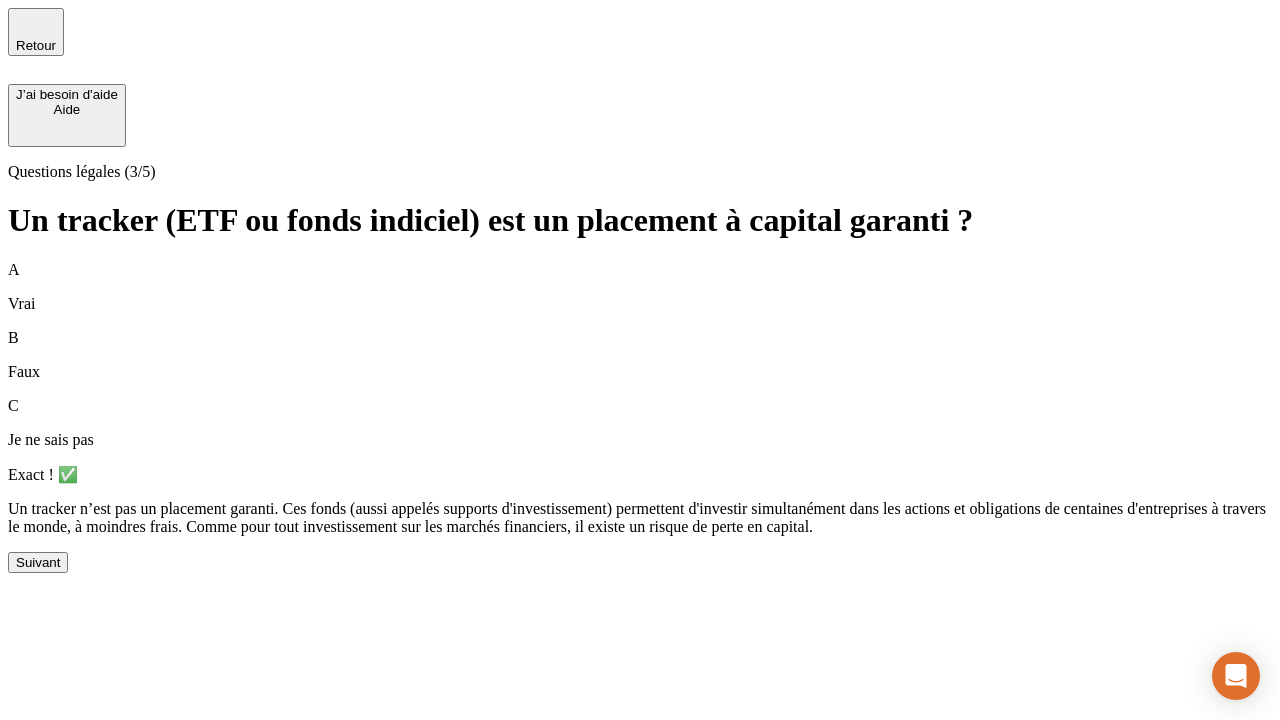 click on "Suivant" at bounding box center (38, 562) 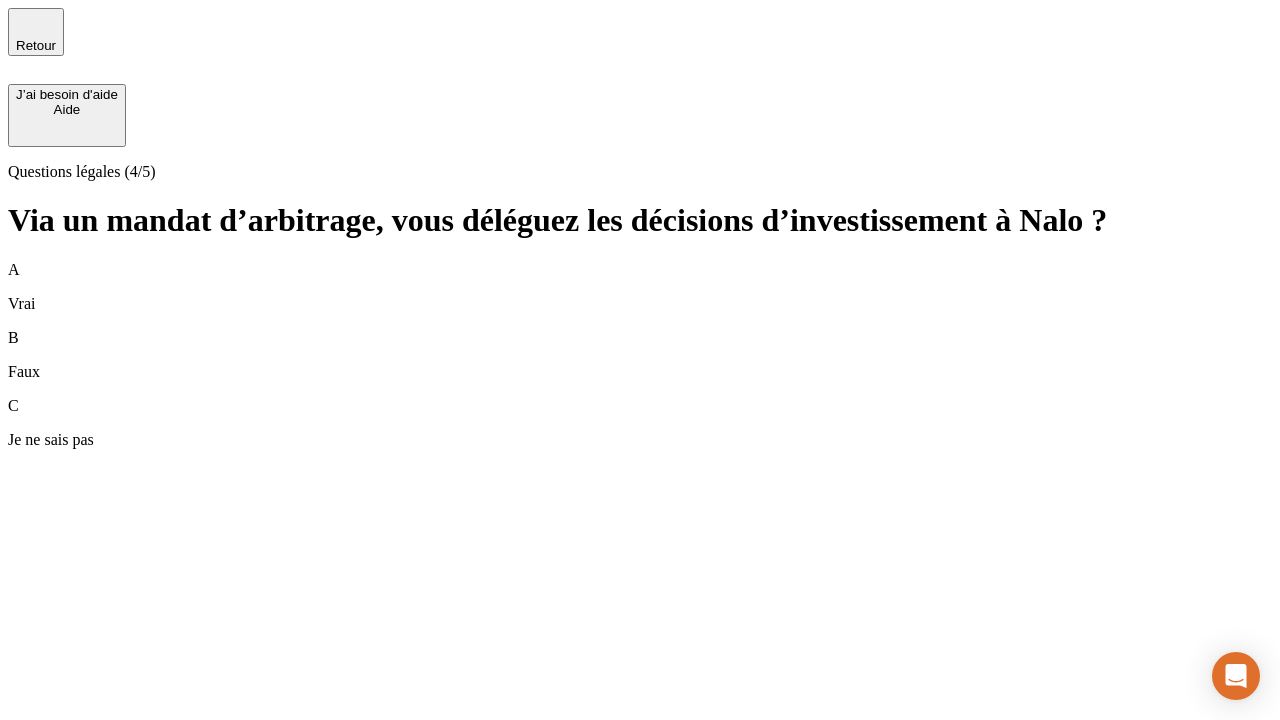 click on "A Vrai" at bounding box center (640, 287) 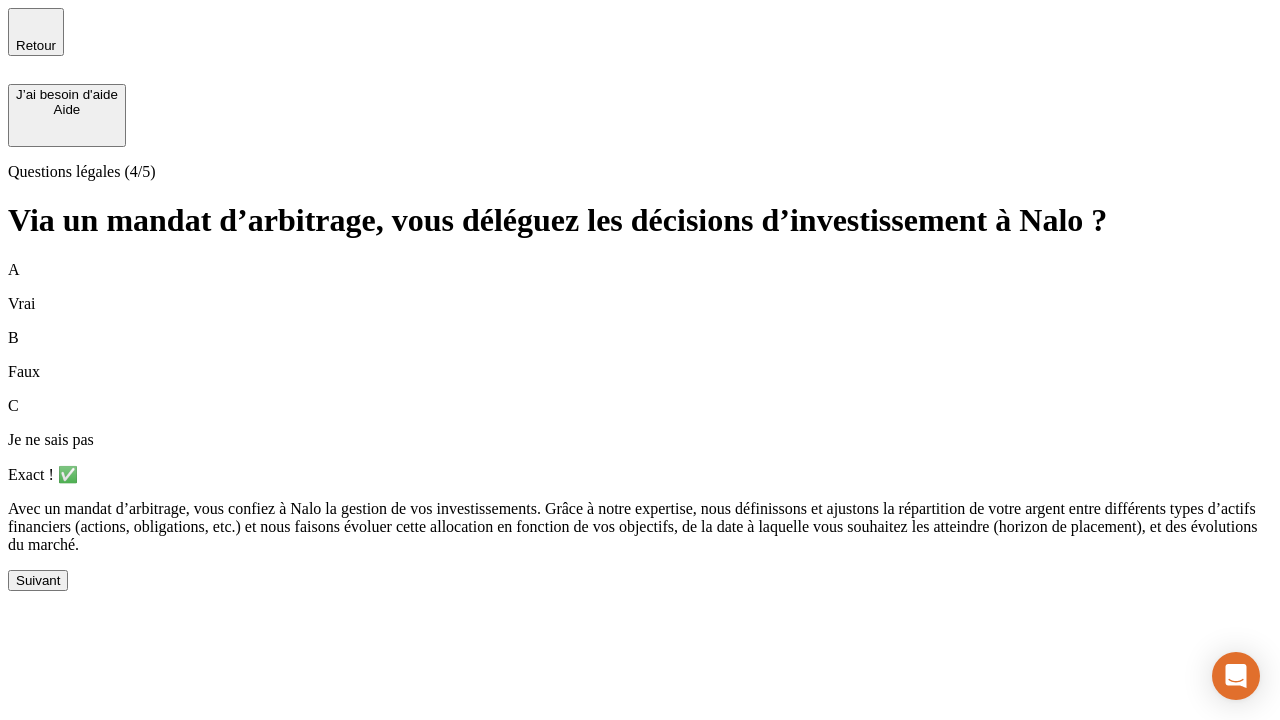 click on "Suivant" at bounding box center [38, 580] 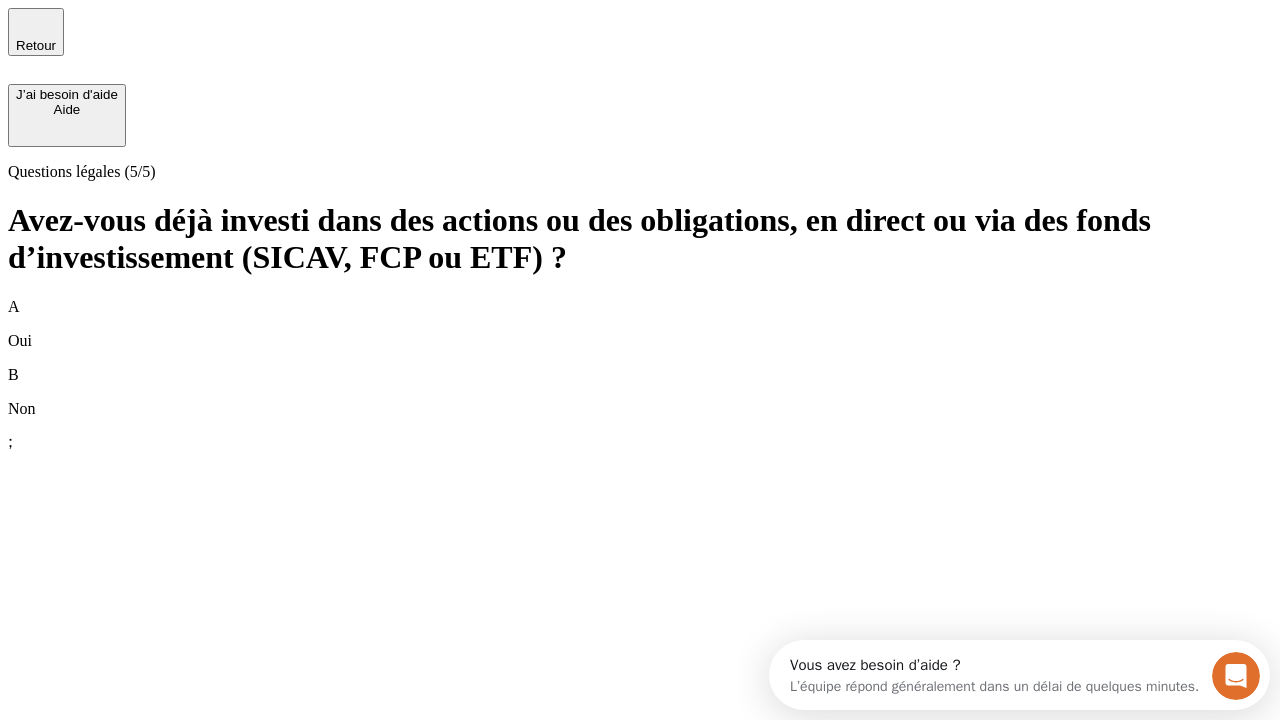 scroll, scrollTop: 0, scrollLeft: 0, axis: both 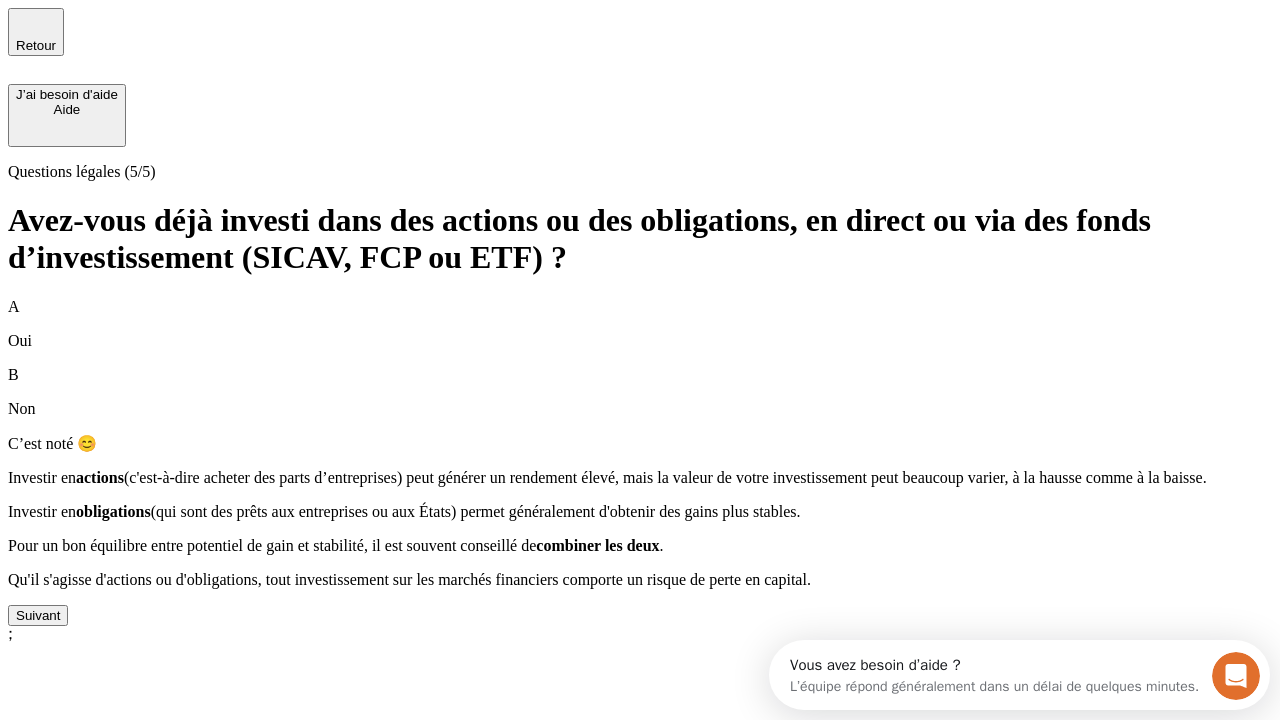 click on "Suivant" at bounding box center (38, 615) 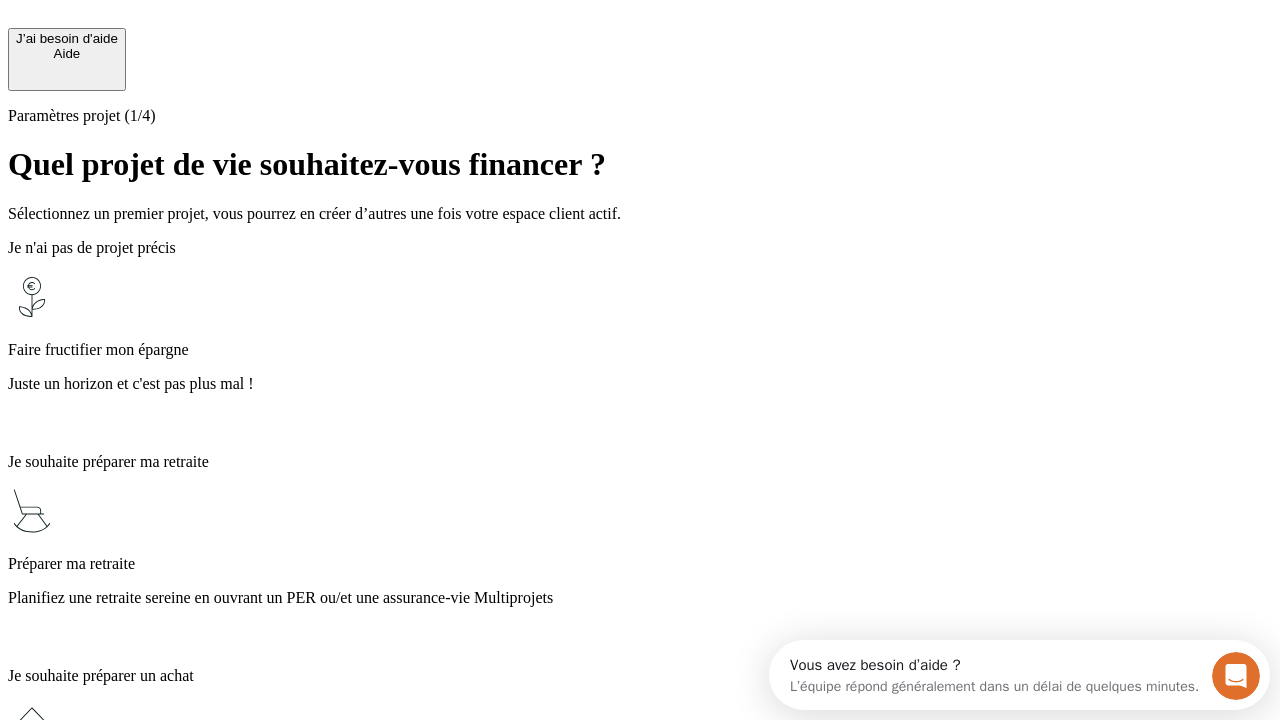 click on "Planifiez une retraite sereine en ouvrant un PER ou/et une assurance-vie Multiprojets" at bounding box center [640, 598] 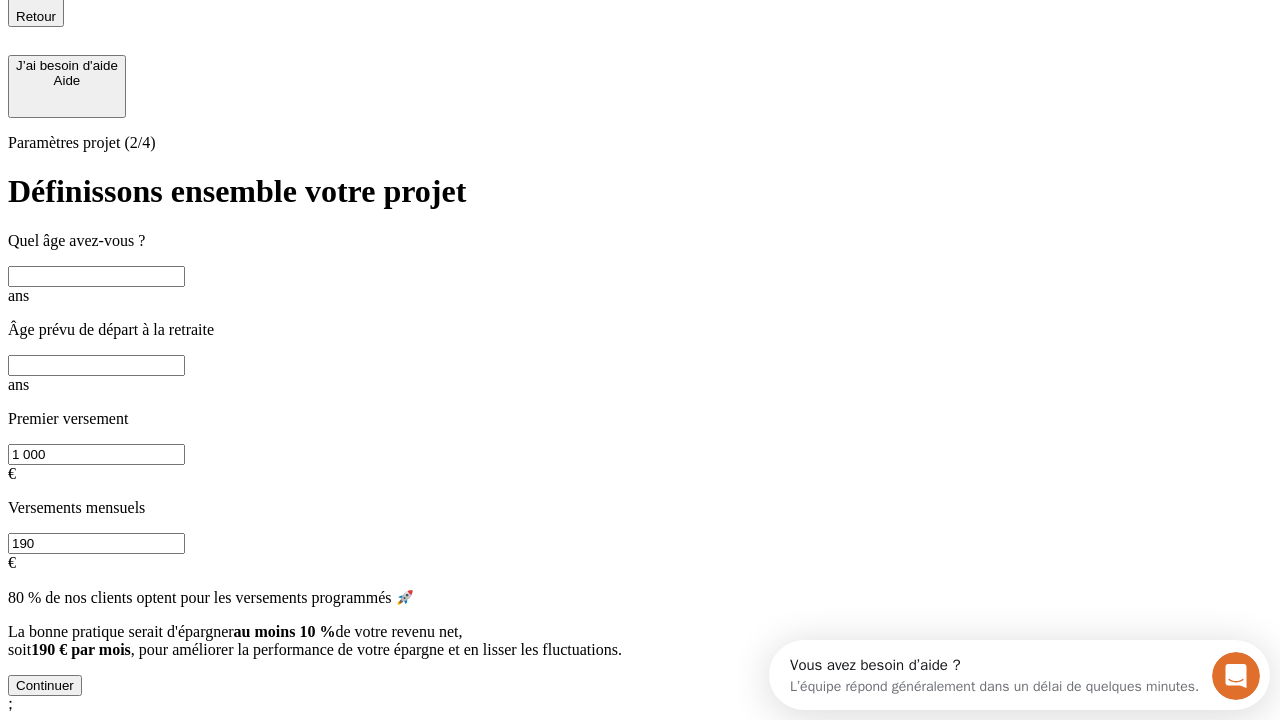 scroll, scrollTop: 18, scrollLeft: 0, axis: vertical 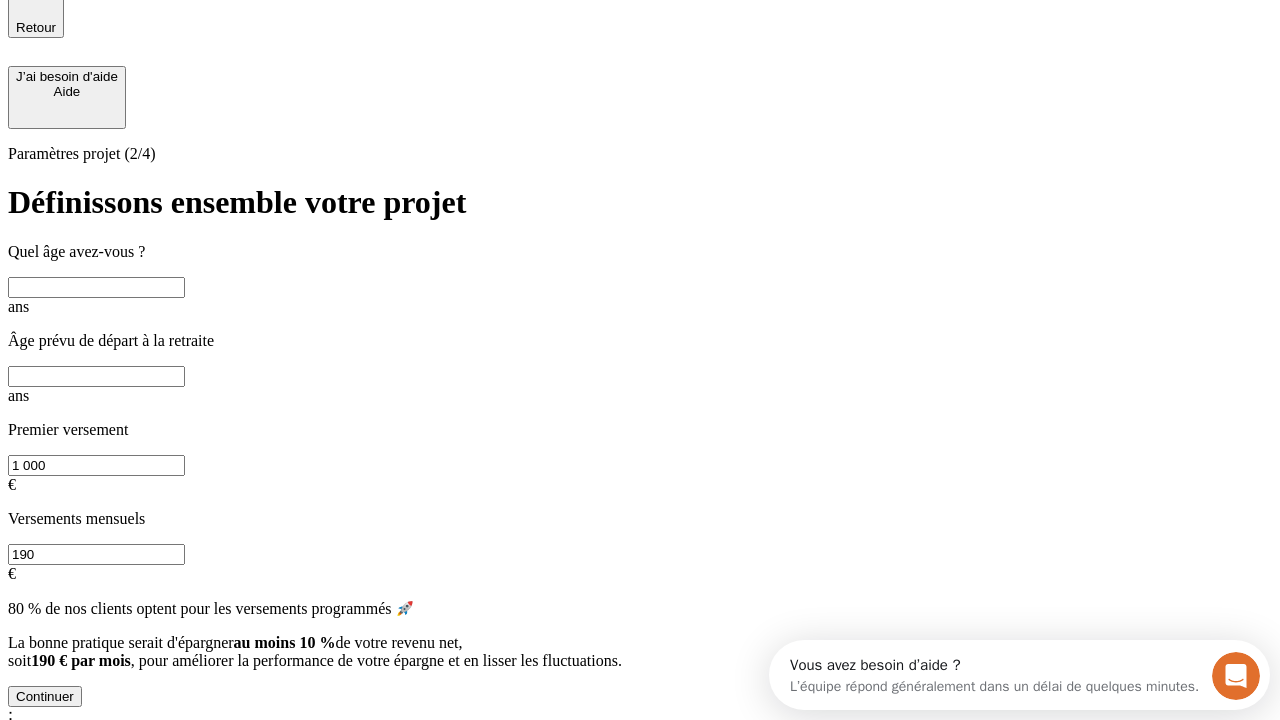 click at bounding box center [96, 287] 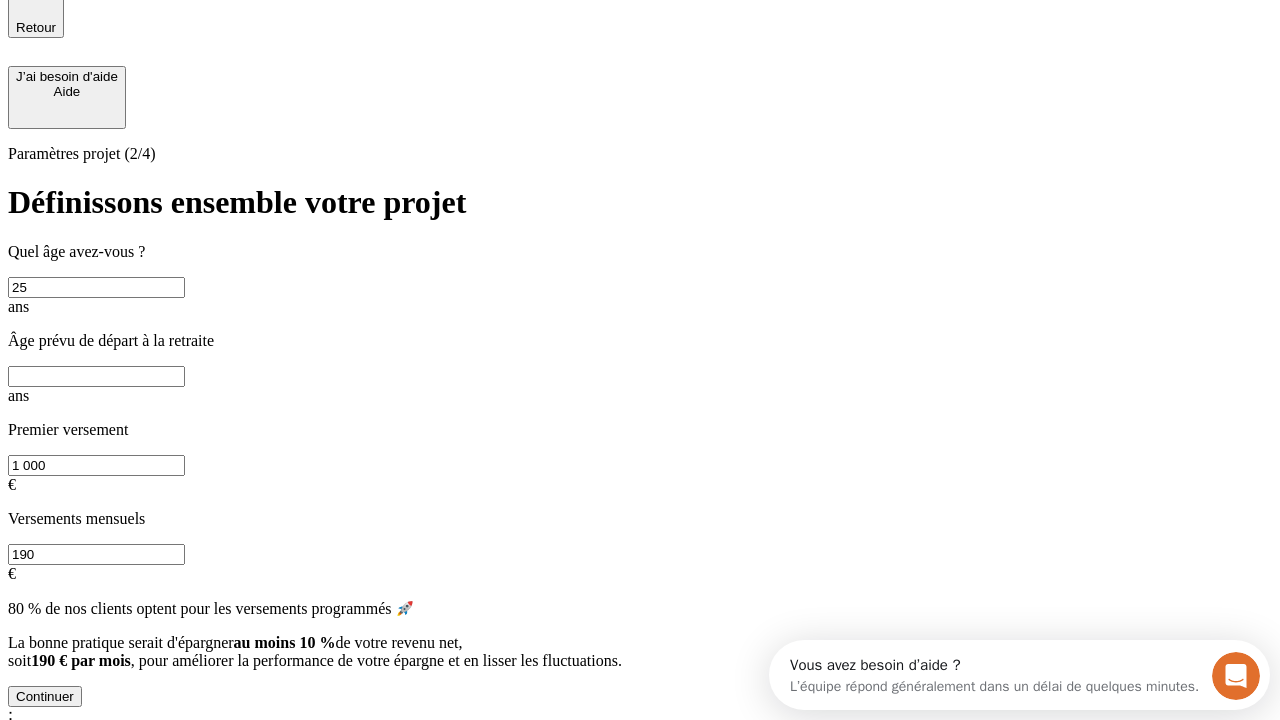 type on "25" 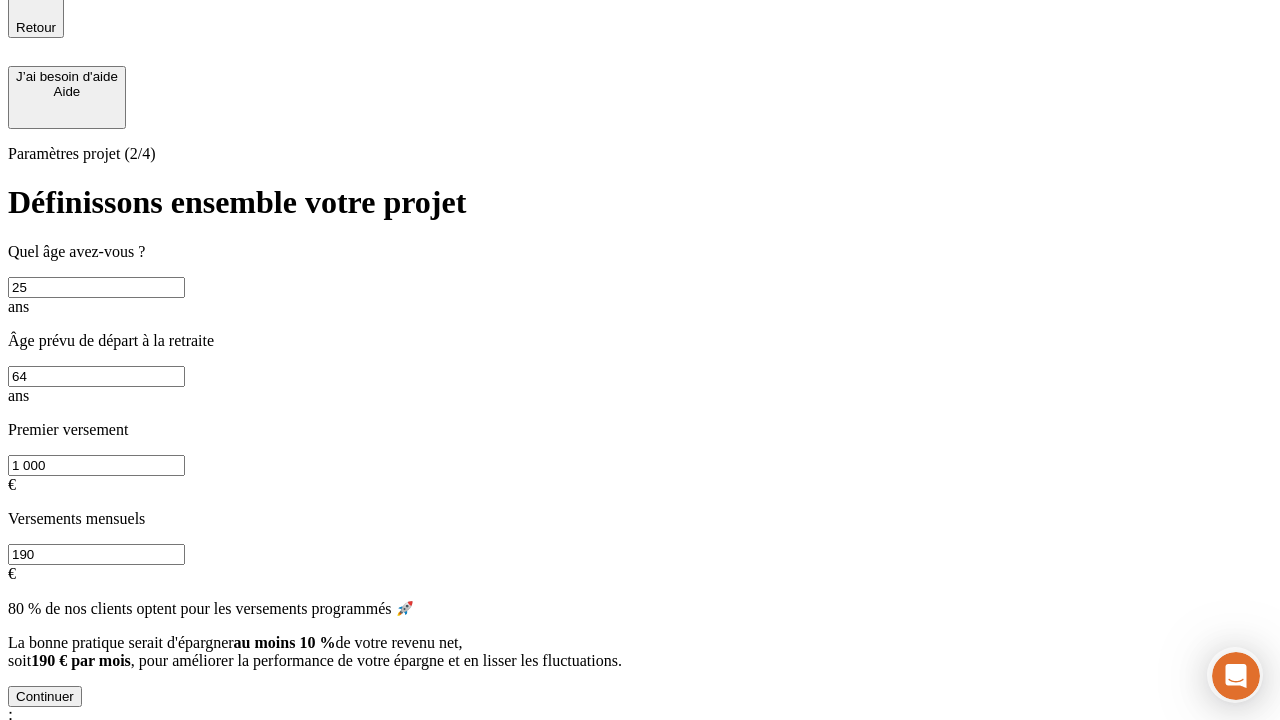 type on "64" 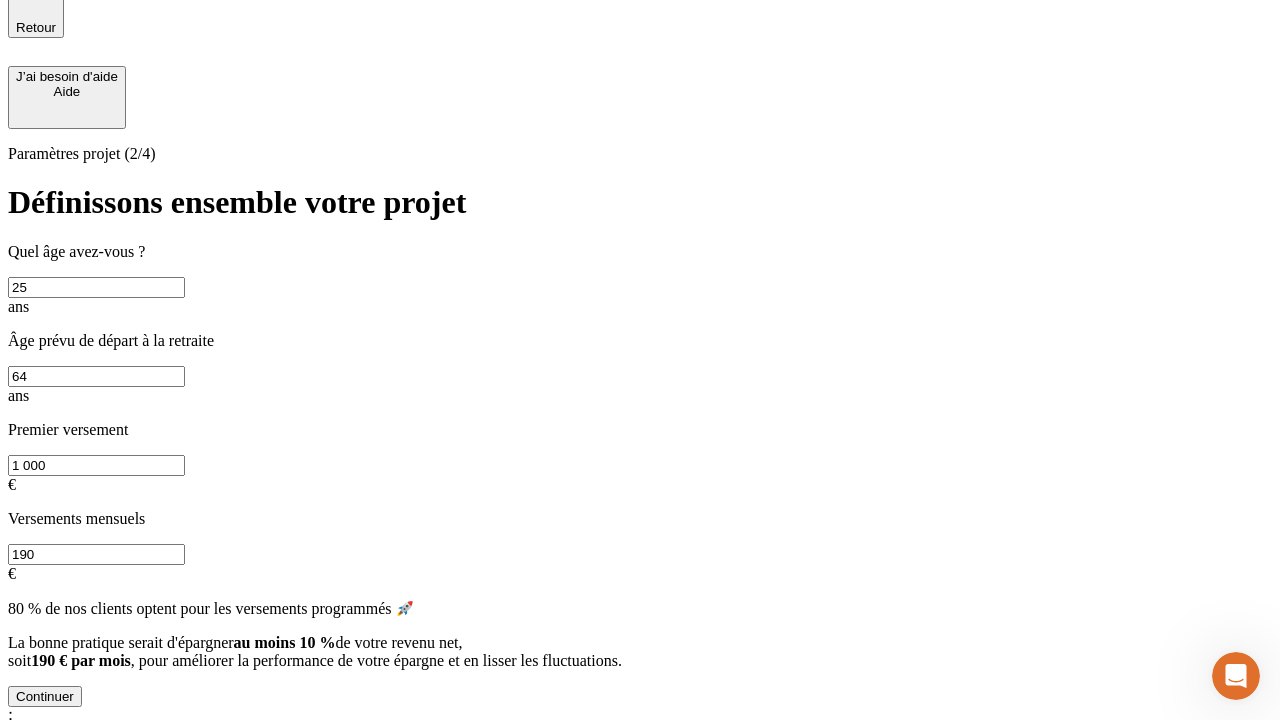 click on "190" at bounding box center (96, 554) 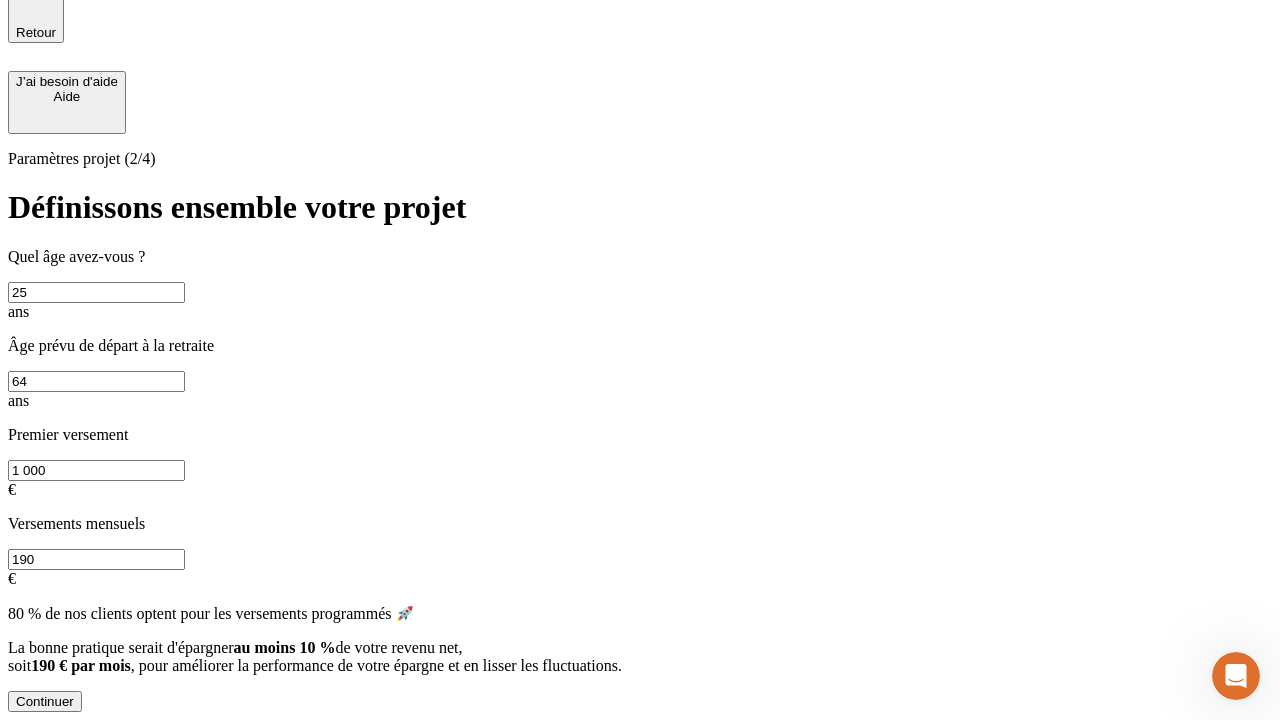 scroll, scrollTop: 0, scrollLeft: 0, axis: both 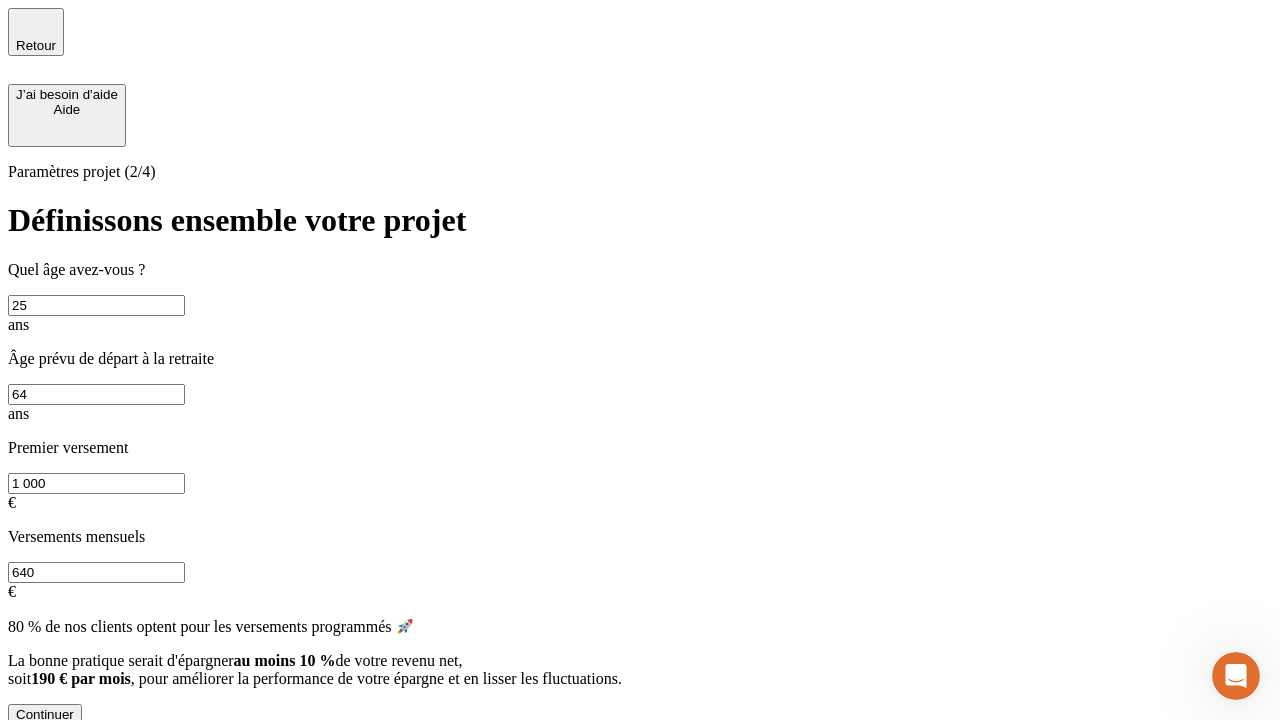 type on "640" 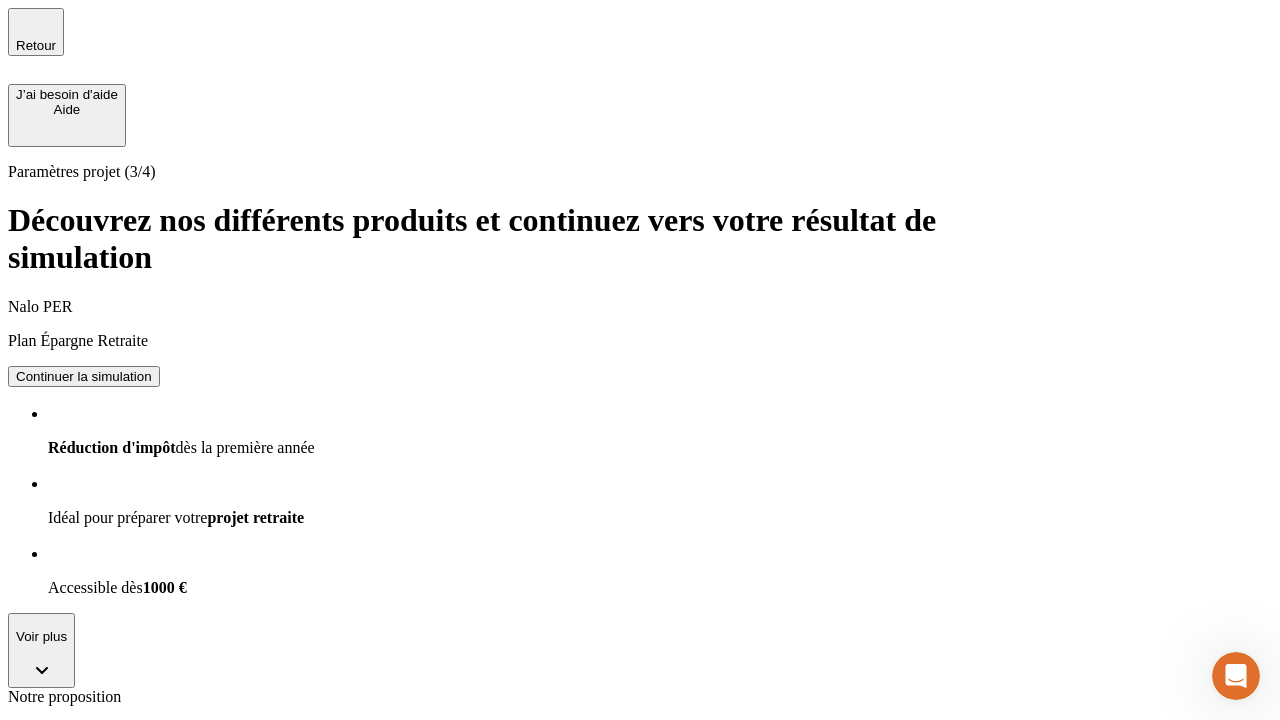click on "Continuer la simulation" at bounding box center (84, 1239) 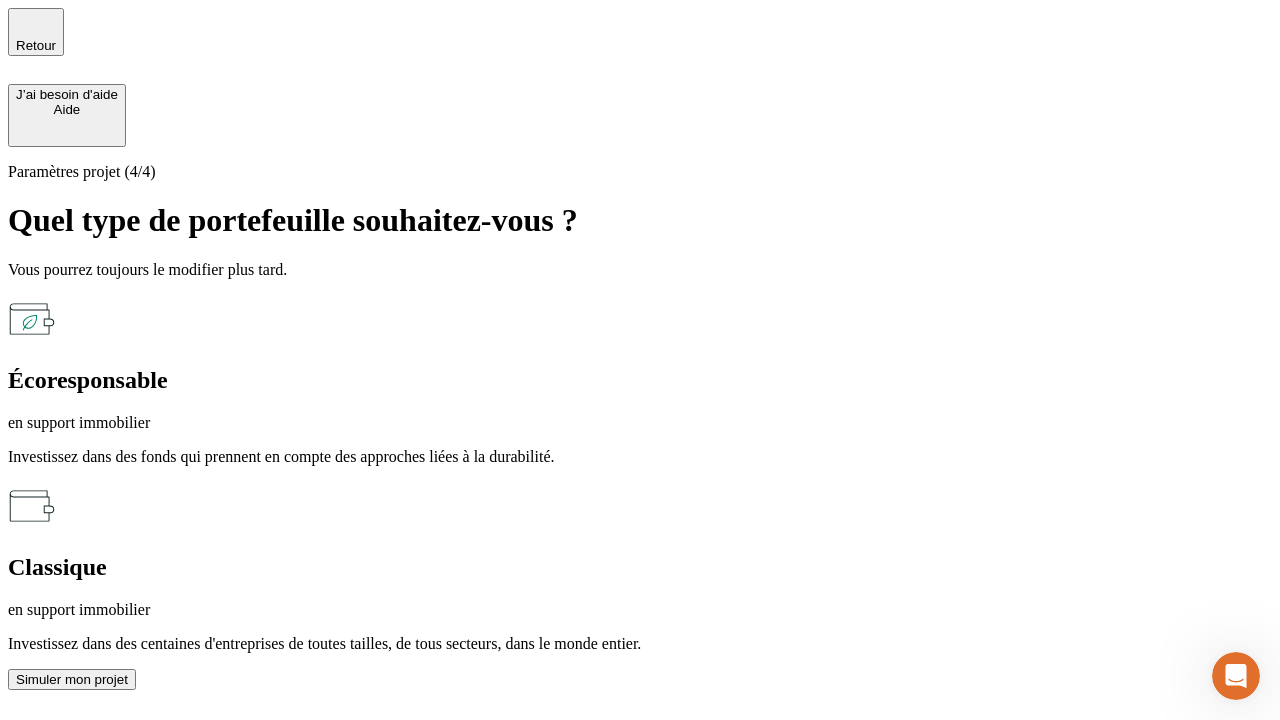click on "en support immobilier" at bounding box center (640, 423) 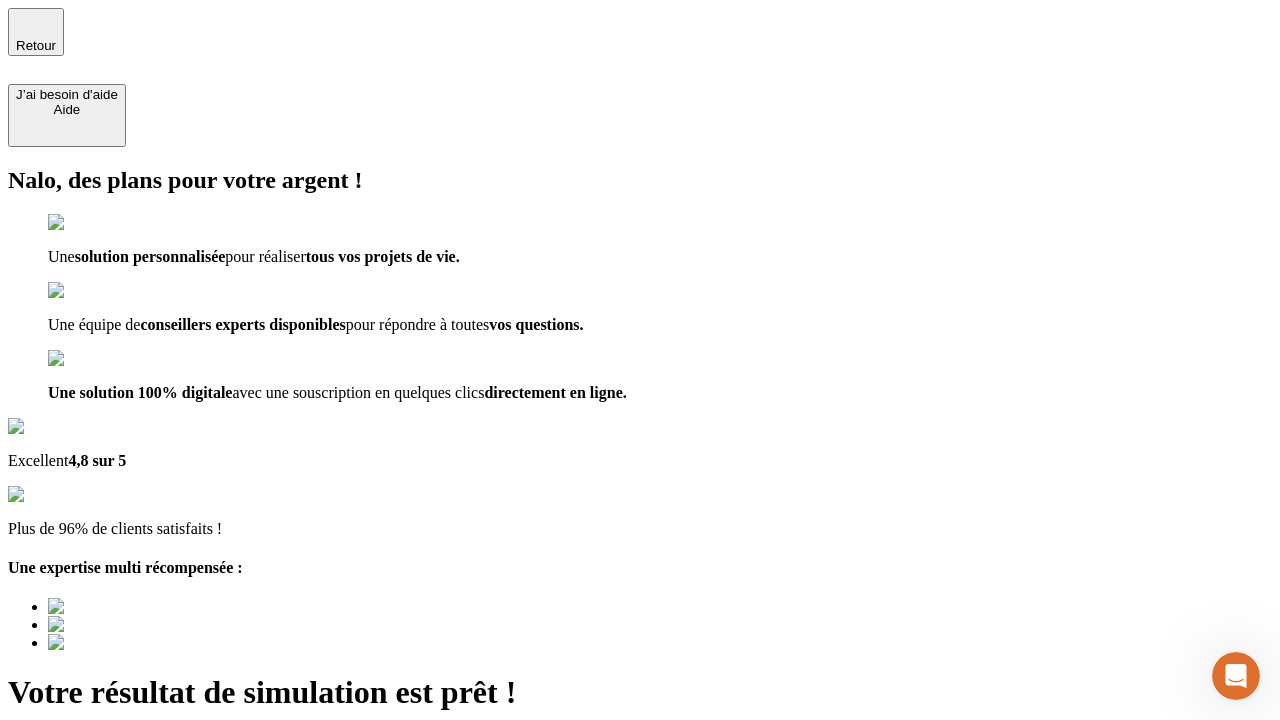 click on "Découvrir ma simulation" at bounding box center [87, 797] 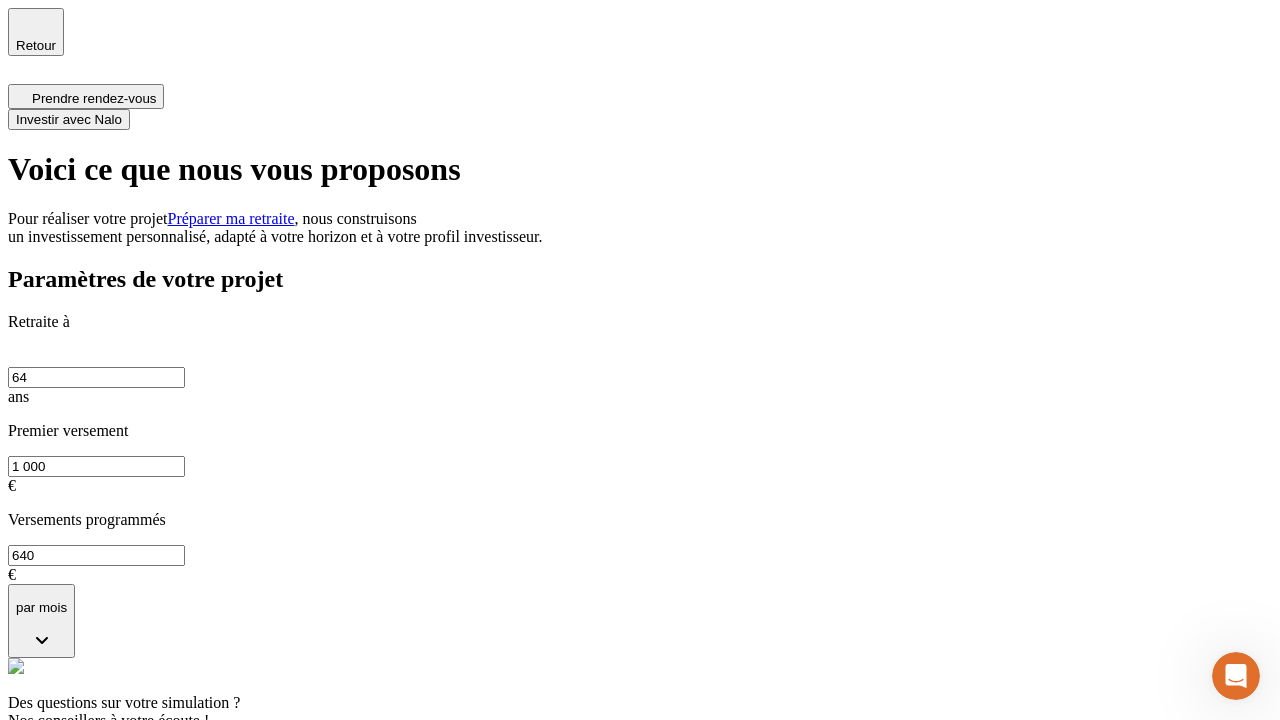 click on "Investir avec Nalo" at bounding box center [69, 119] 